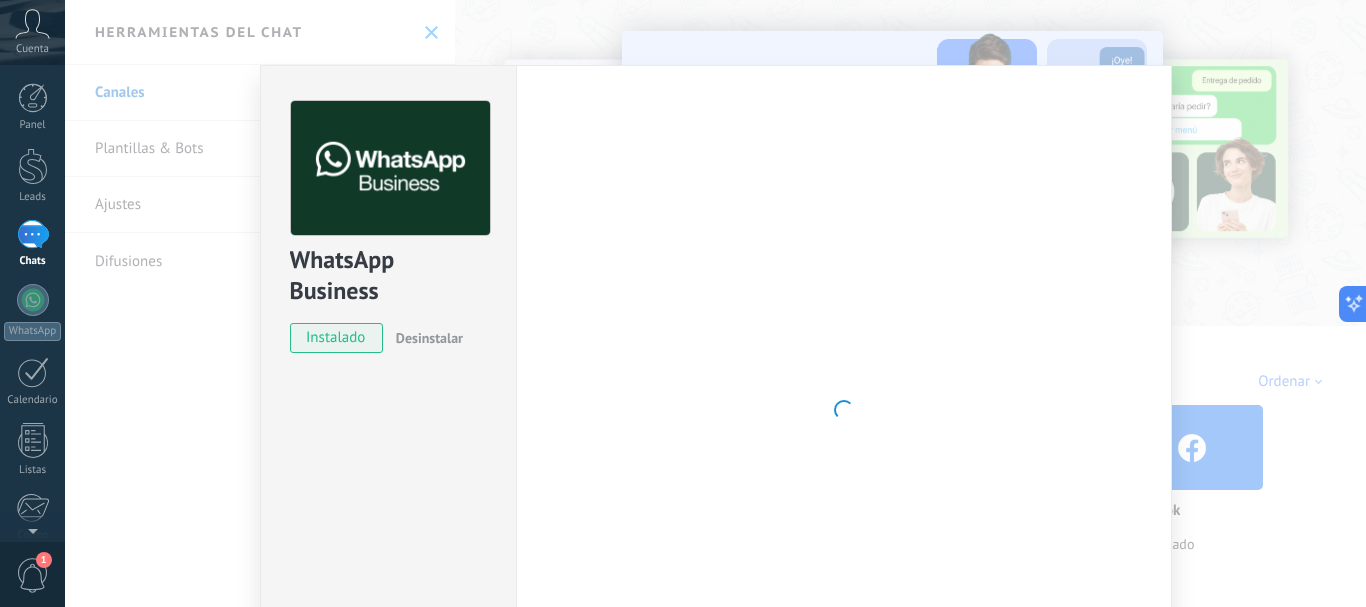 scroll, scrollTop: 0, scrollLeft: 0, axis: both 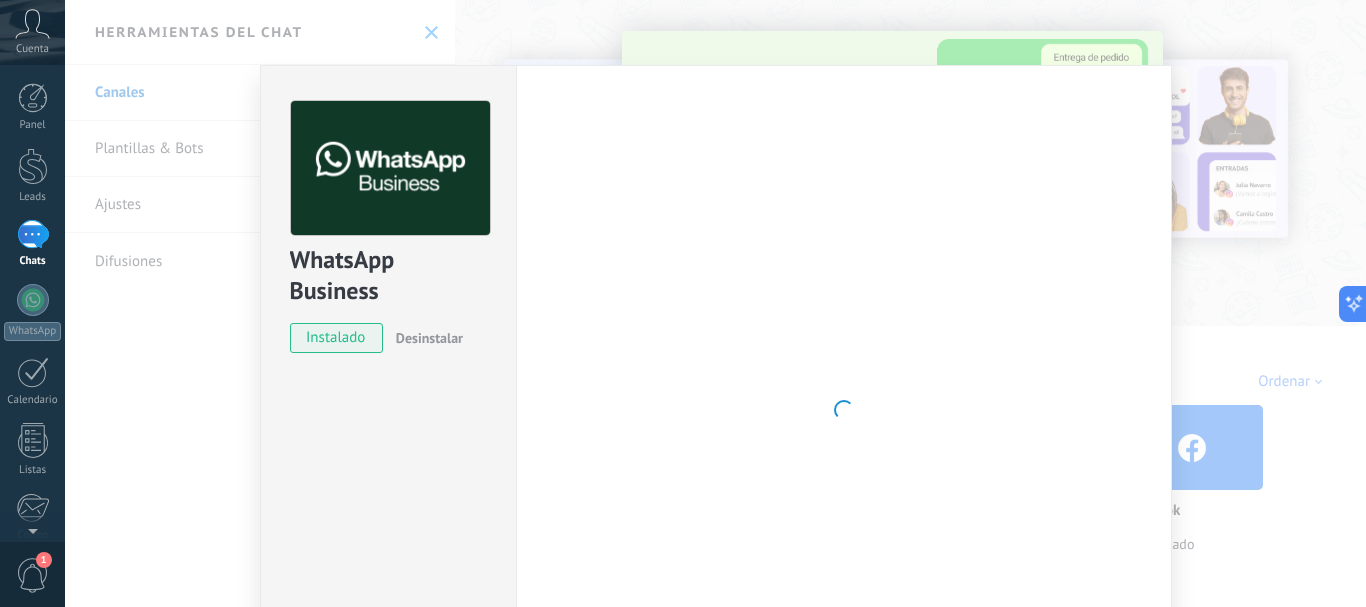 click on "WhatsApp Business instalado Desinstalar ¿Quieres probar la integración primero?   Escanea el código QR   para ver cómo funciona. Configuraciones Autorizaciones Esta pestaña registra a los usuarios que han concedido acceso a las integración a esta cuenta. Si deseas remover la posibilidad que un usuario pueda enviar solicitudes a la cuenta en nombre de esta integración, puedes revocar el acceso. Si el acceso a todos los usuarios es revocado, la integración dejará de funcionar. Esta aplicacion está instalada, pero nadie le ha dado acceso aun. WhatsApp Cloud API más _:  Guardar < Volver 1 Seleccionar aplicación 2 Conectar Facebook  3 Finalizar configuración Continúa con Facebook Este paso toma aproximadamente 5 minutos. Es posible que algunos mensajes no se entreguen durante este paso, así que intenta programarlo cuando la actividad sea baja. Continuar con Facebook Guía paso a paso ¿Necesitas ayuda?" at bounding box center [715, 303] 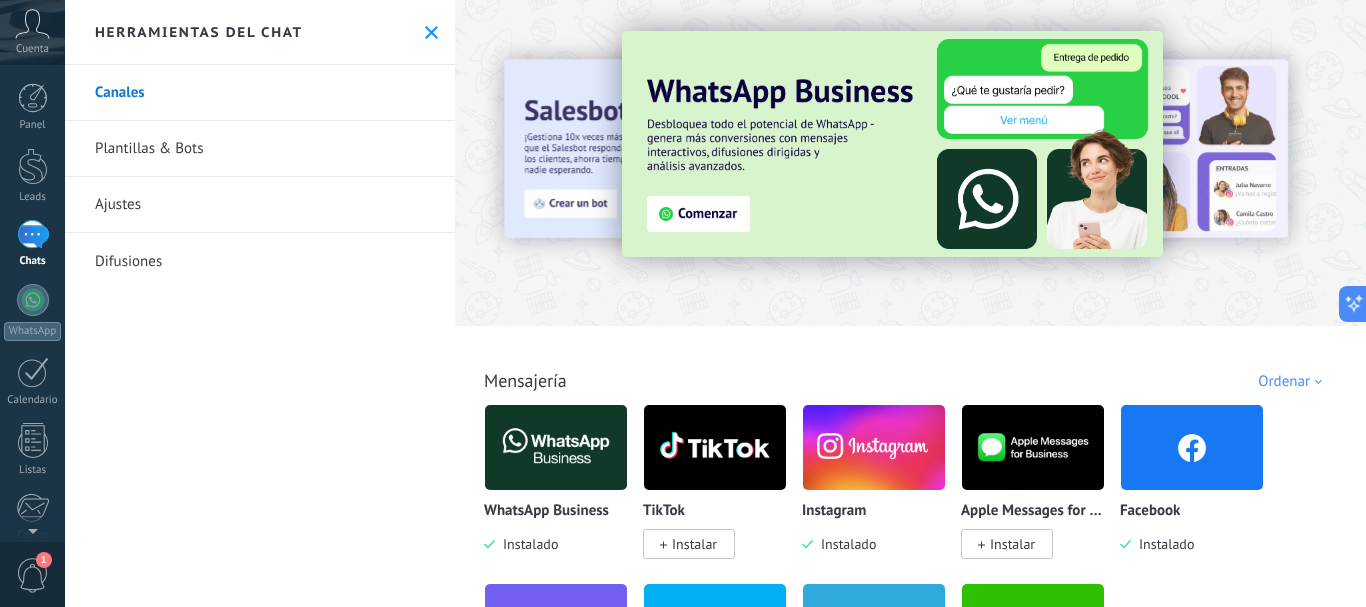 click on "Plantillas & Bots" at bounding box center [260, 149] 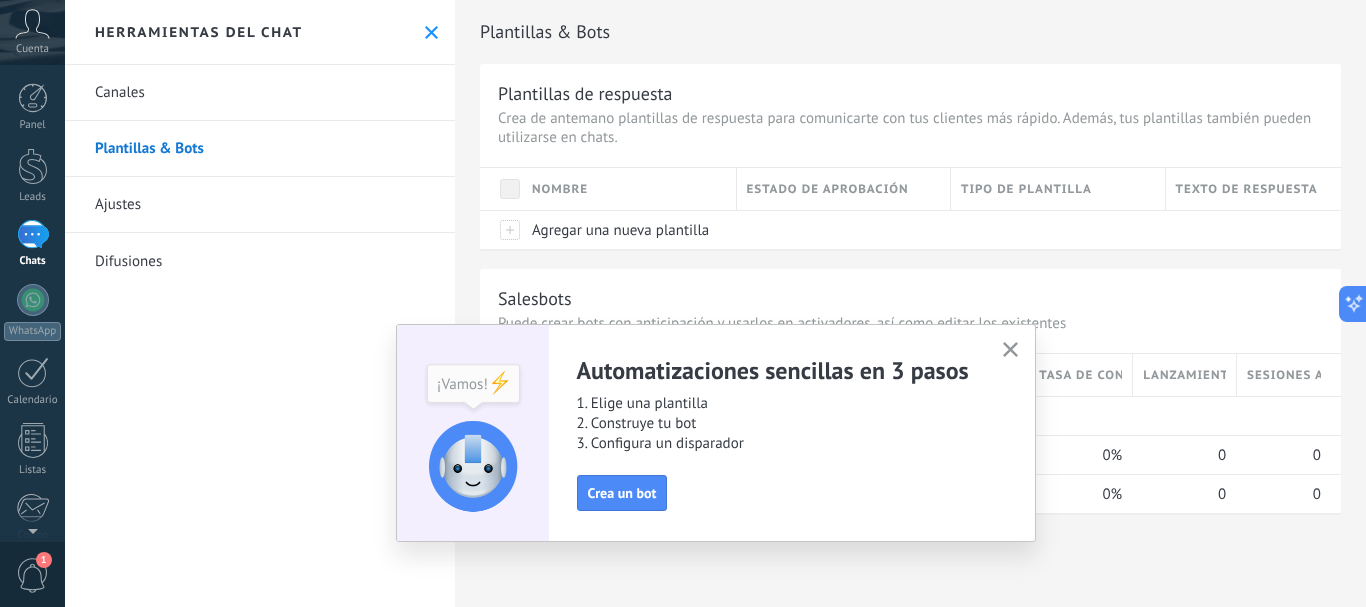 click 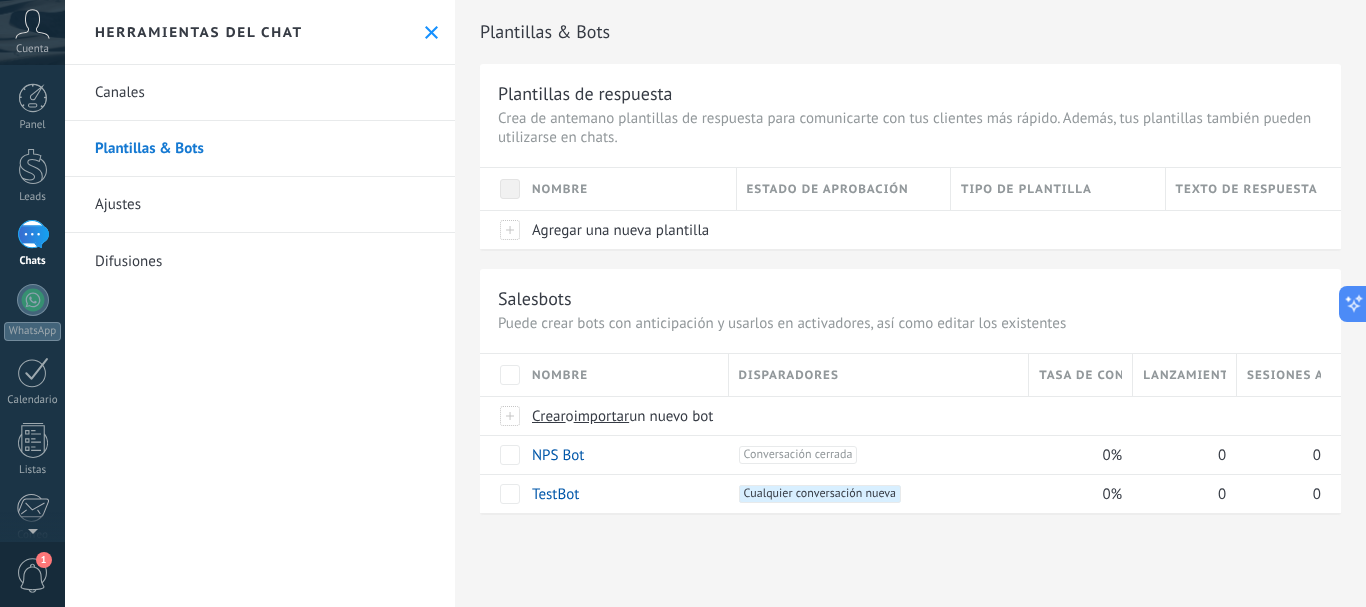 click on "Ajustes" at bounding box center [260, 205] 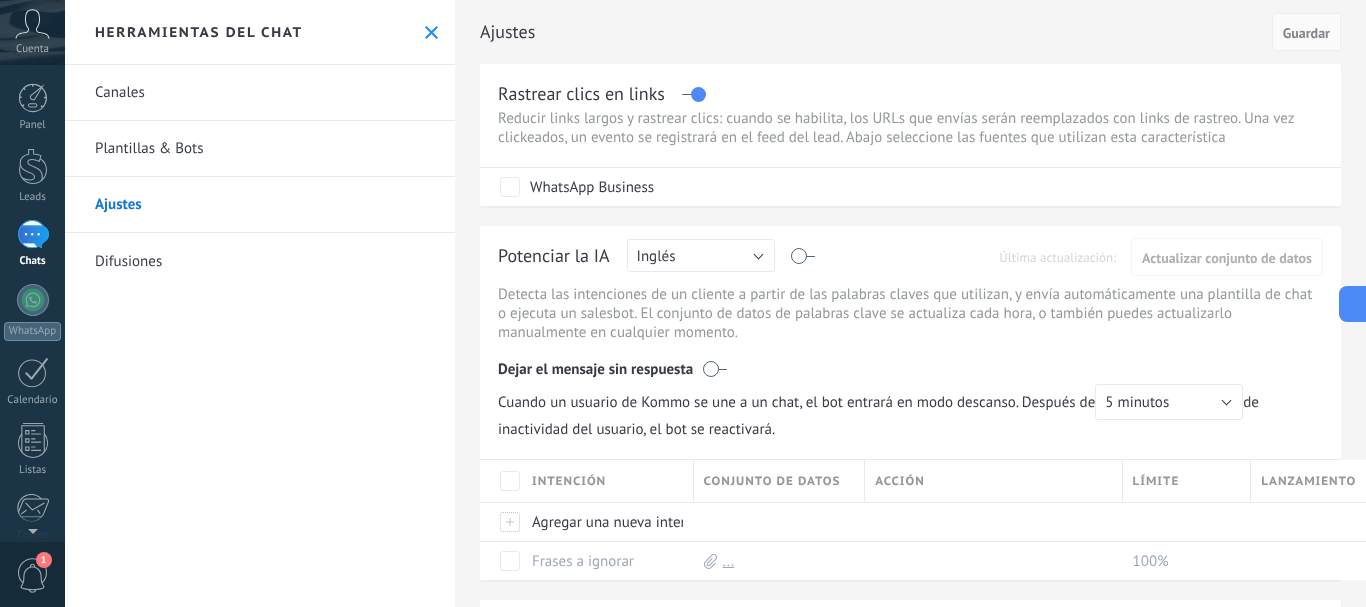 click on "Difusiones" at bounding box center [260, 261] 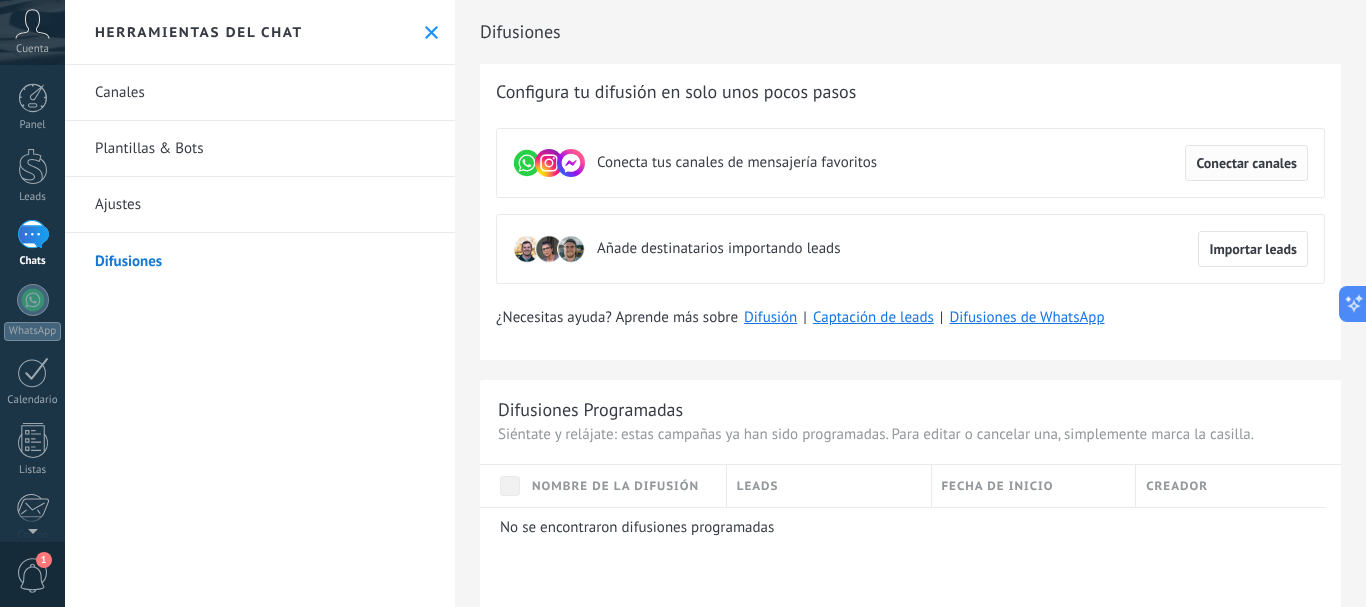 click on "Conectar canales" at bounding box center (1246, 163) 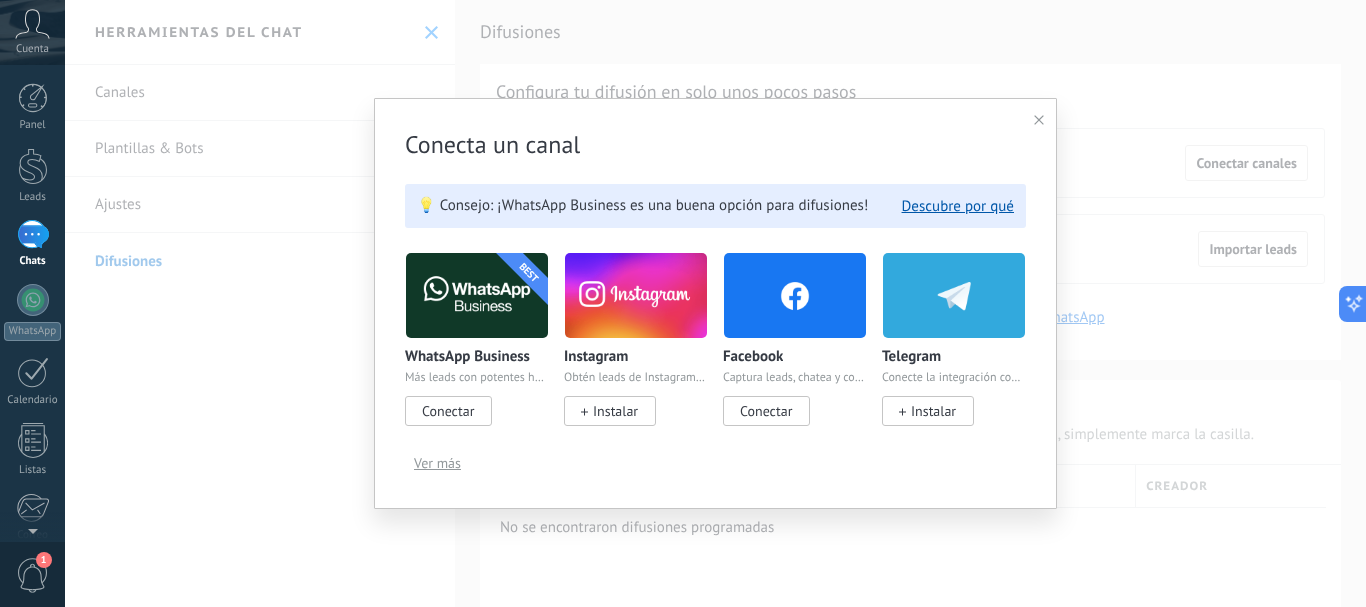 click on "Conectar" at bounding box center [448, 411] 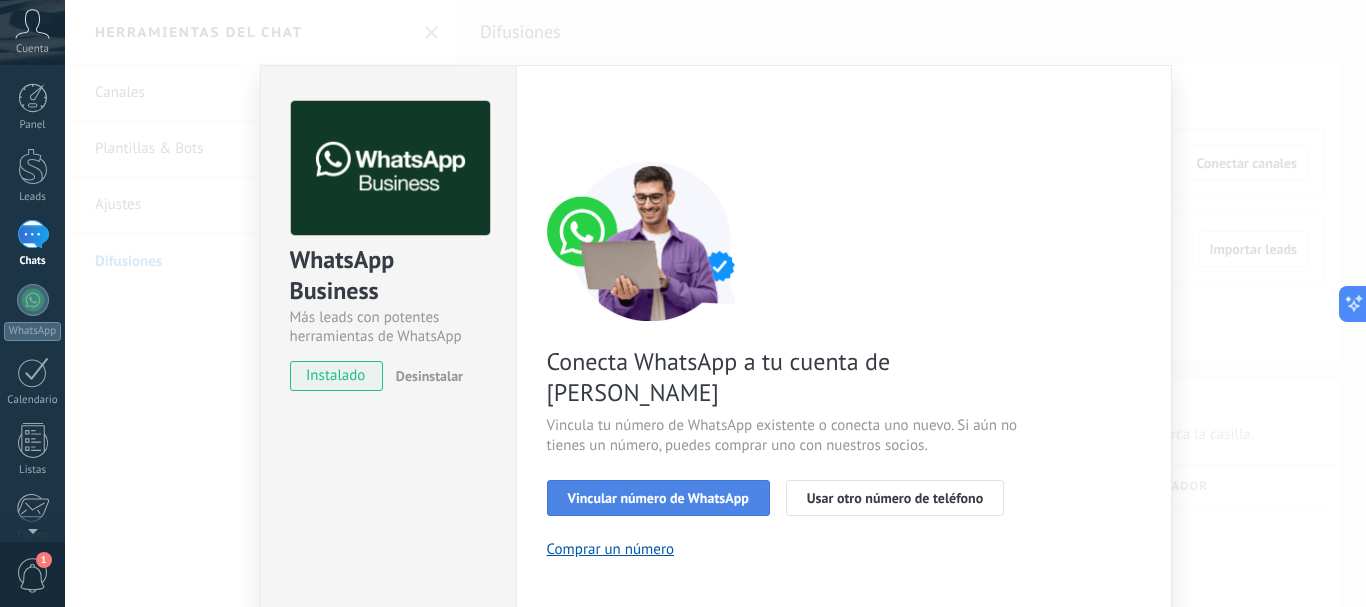 click on "Vincular número de WhatsApp" at bounding box center (658, 498) 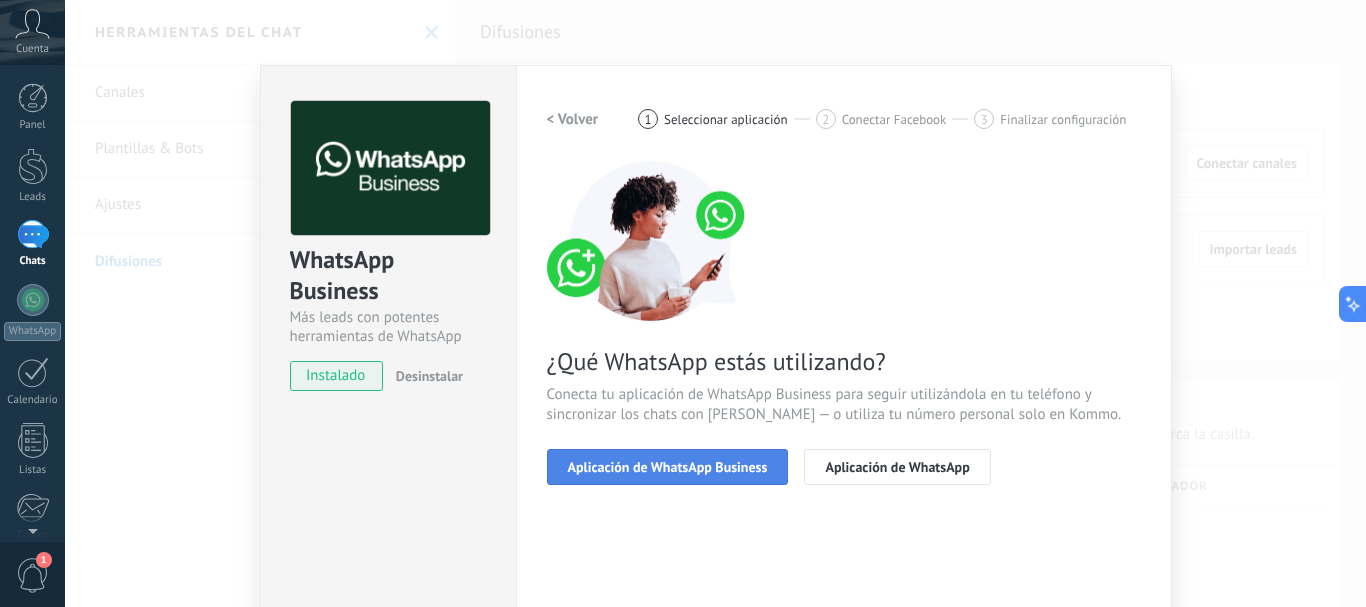 click on "Aplicación de WhatsApp Business" at bounding box center (668, 467) 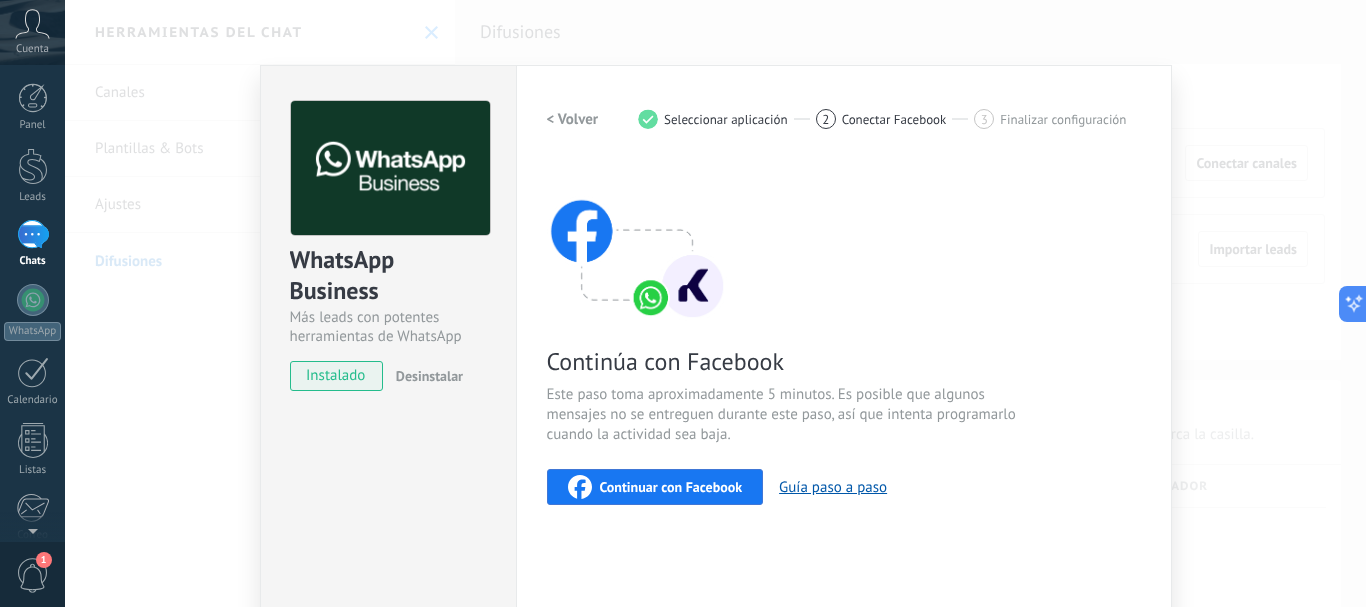 click on "Continuar con Facebook" at bounding box center [671, 487] 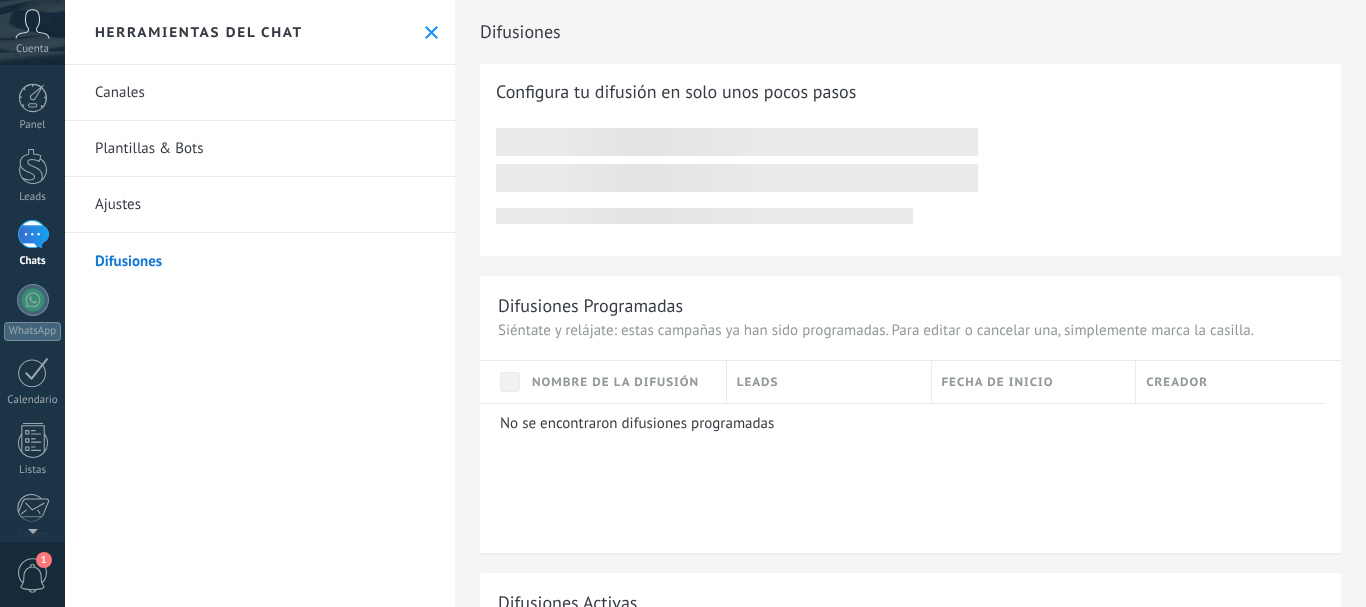 scroll, scrollTop: 0, scrollLeft: 0, axis: both 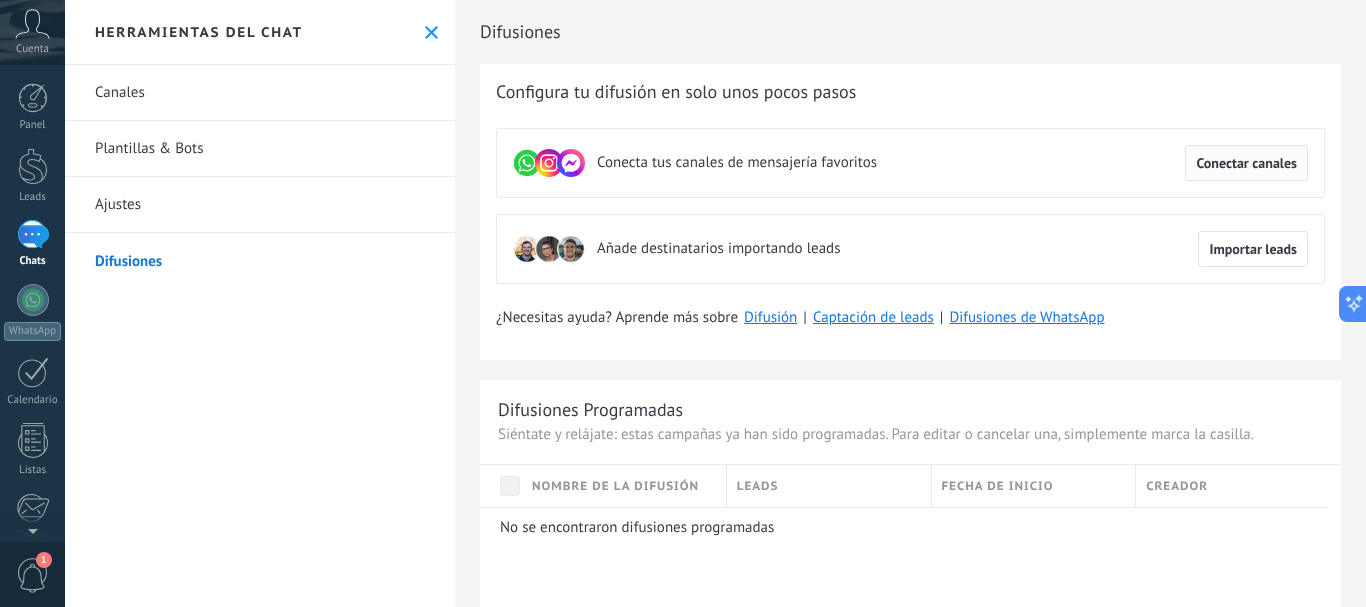 click on "Conectar canales" at bounding box center (1246, 163) 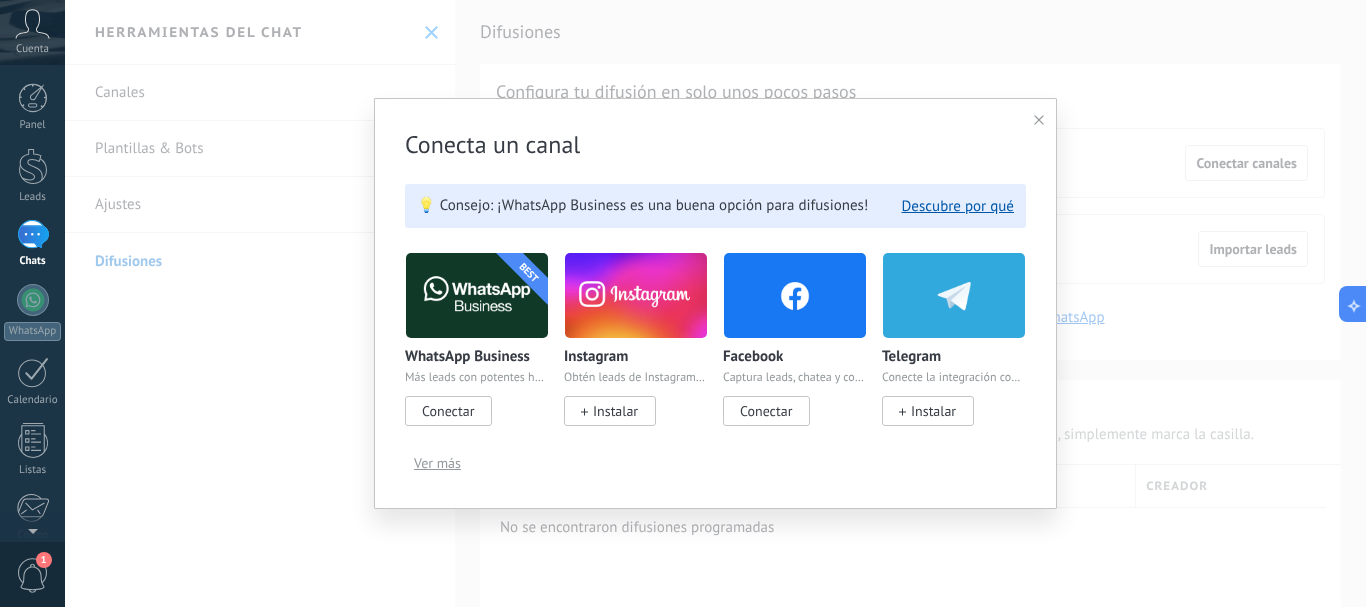 click on "Conectar" at bounding box center [448, 411] 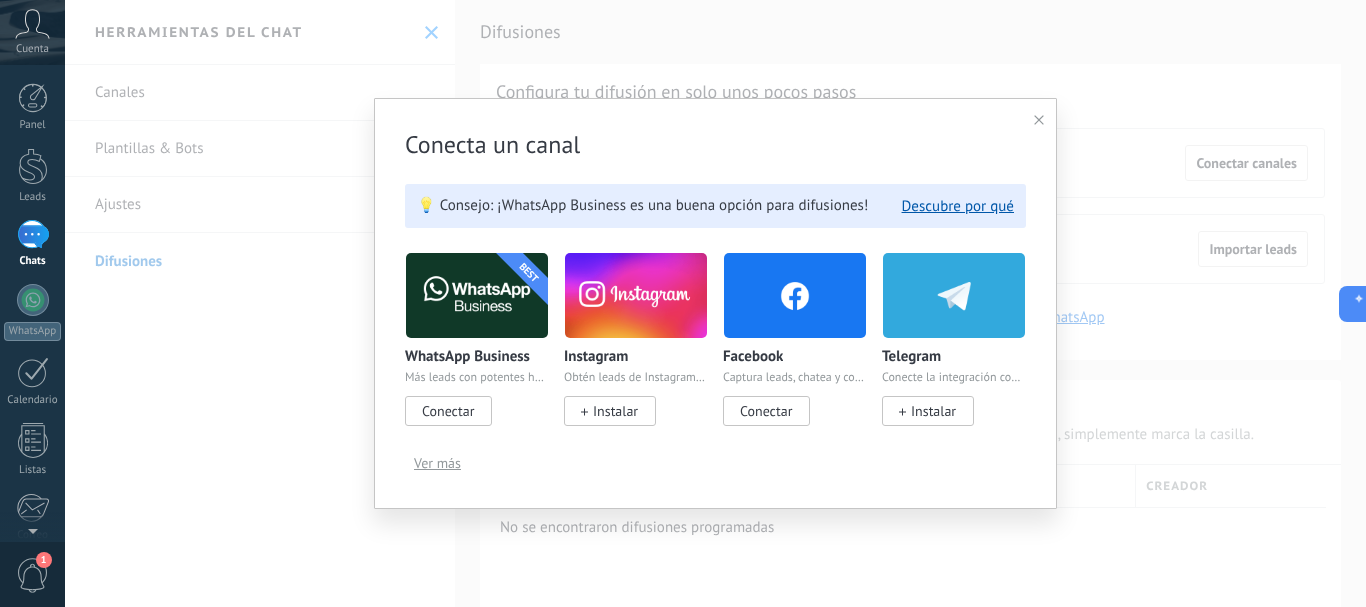 scroll, scrollTop: 0, scrollLeft: 0, axis: both 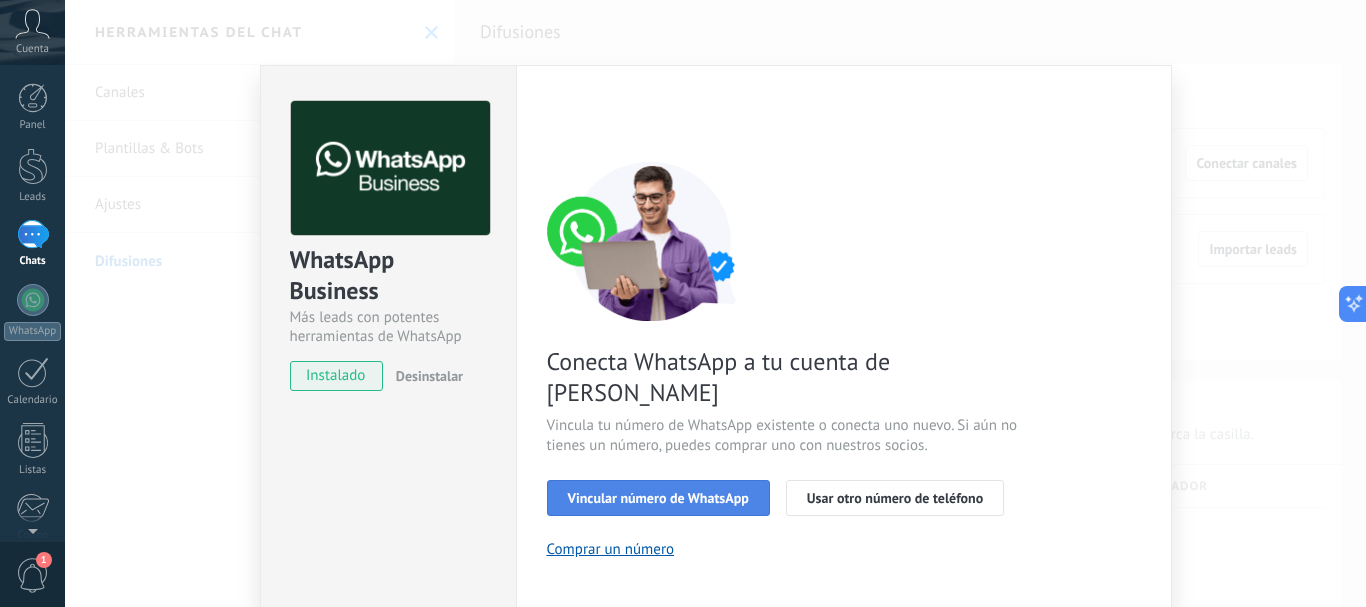 click on "Vincular número de WhatsApp" at bounding box center [658, 498] 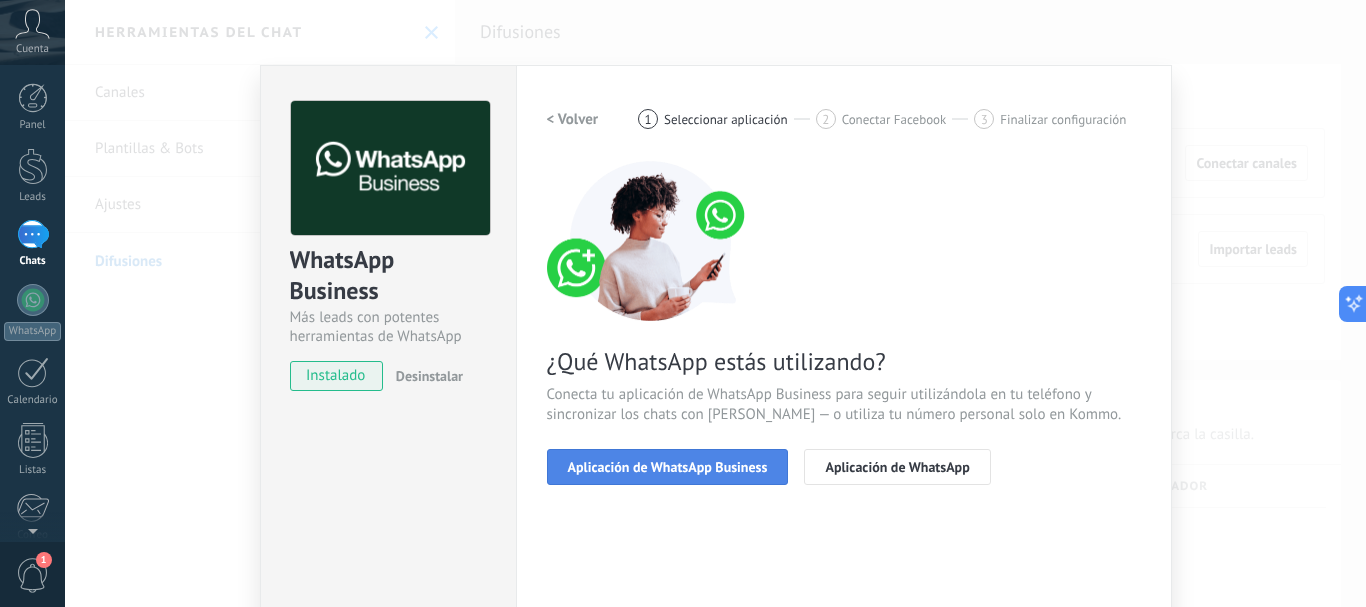 click on "Aplicación de WhatsApp Business" at bounding box center (668, 467) 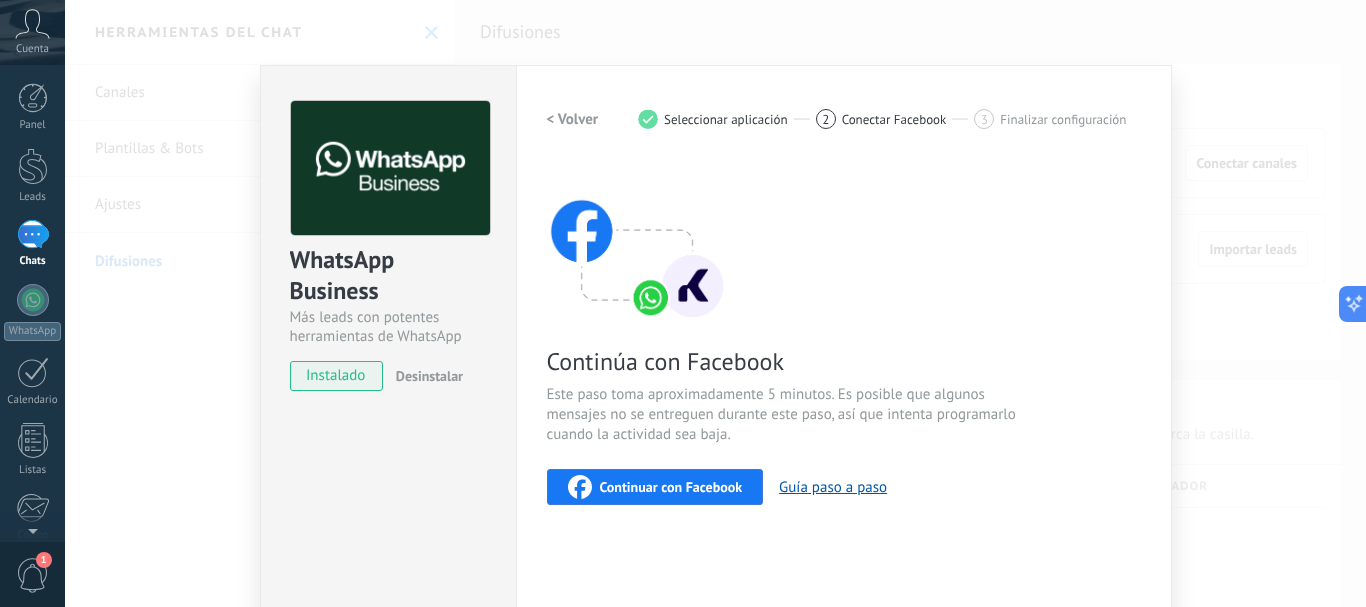 click on "Continuar con Facebook" at bounding box center (671, 487) 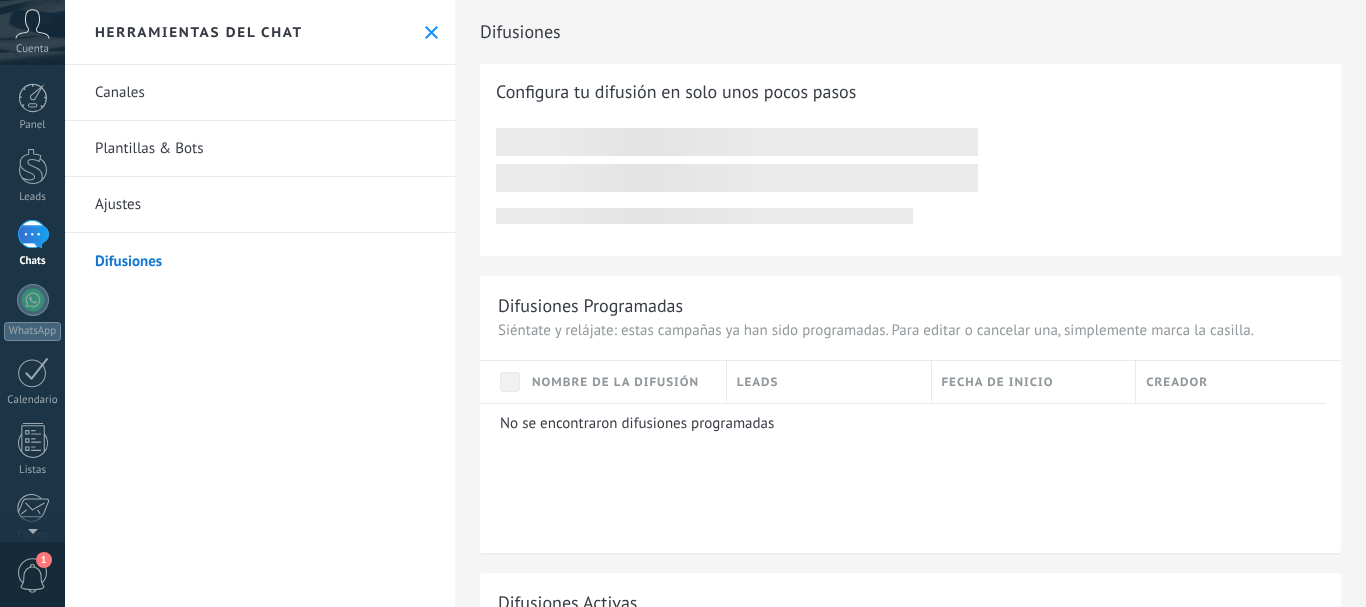 scroll, scrollTop: 0, scrollLeft: 0, axis: both 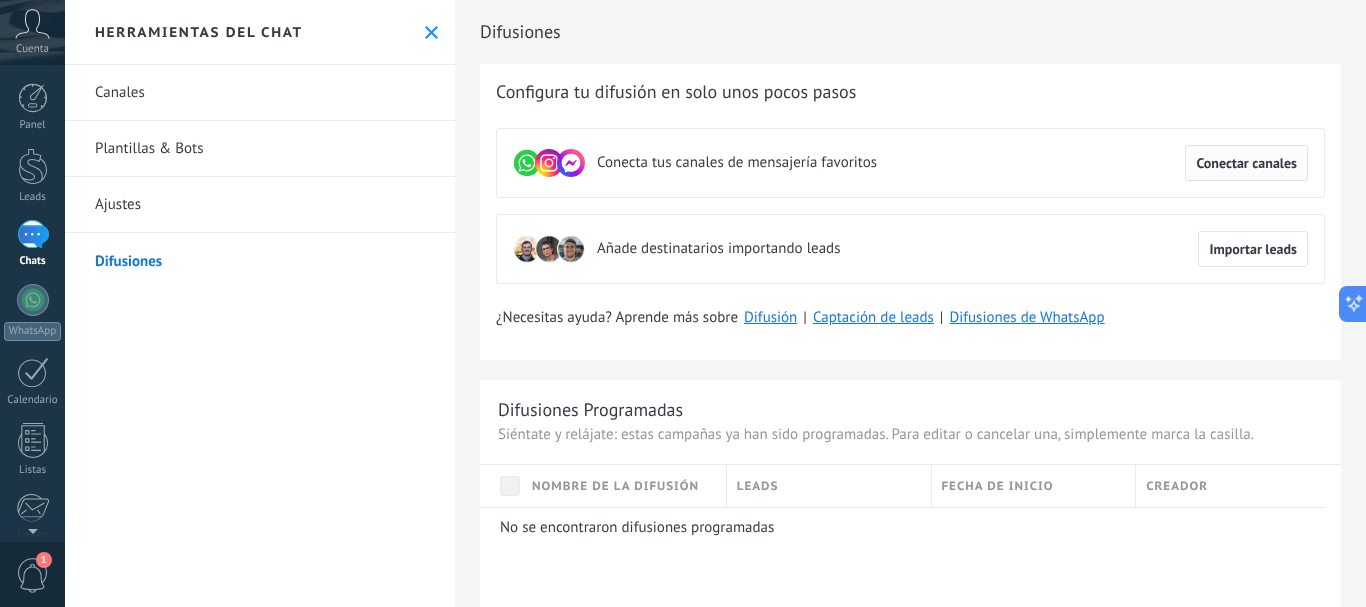 click on "Conectar canales" at bounding box center [1246, 163] 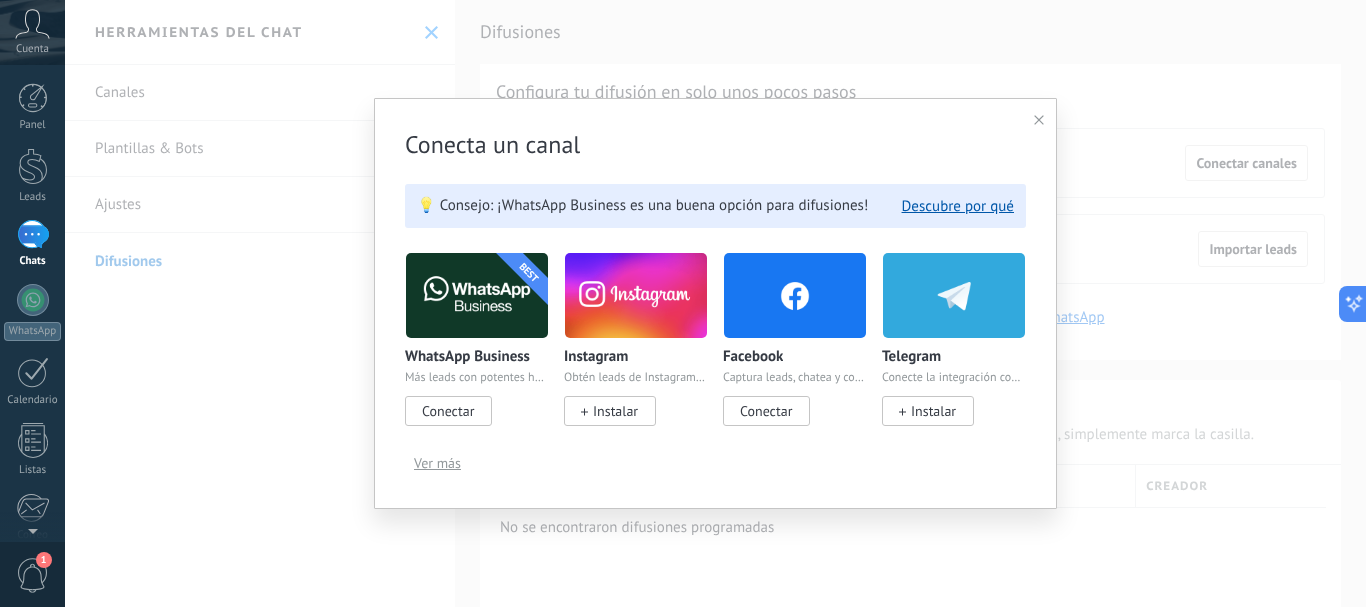 click on "Conectar" at bounding box center (448, 411) 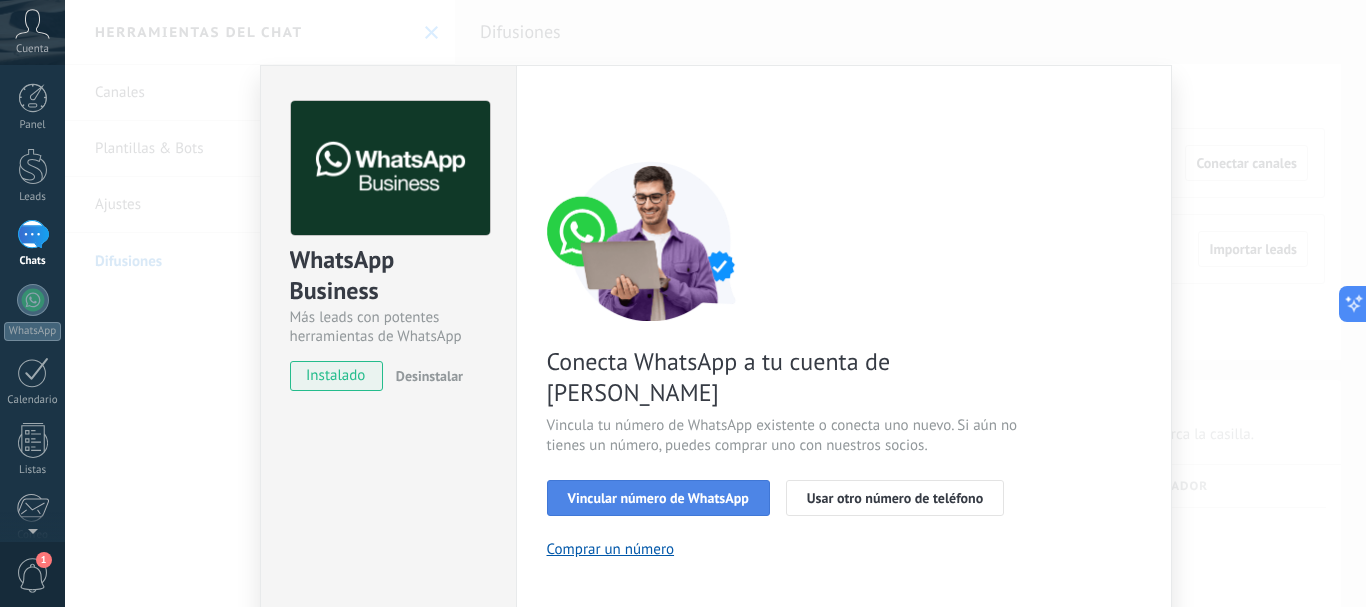 click on "Vincular número de WhatsApp" at bounding box center (658, 498) 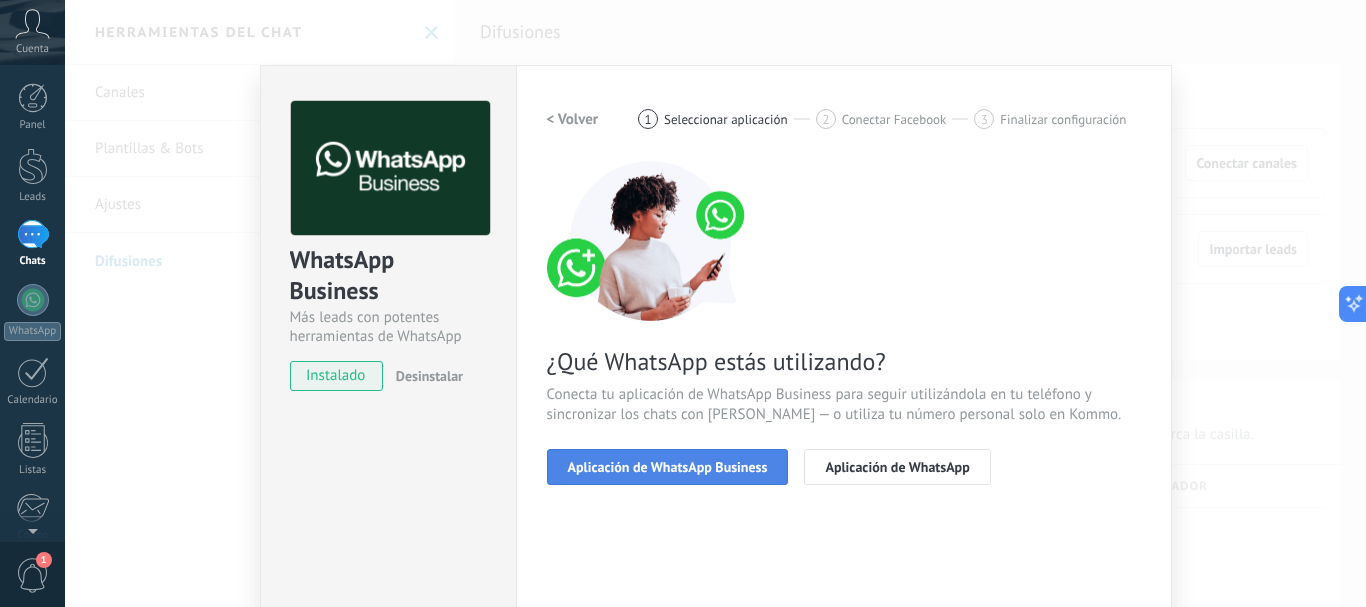 click on "Aplicación de WhatsApp Business" at bounding box center [668, 467] 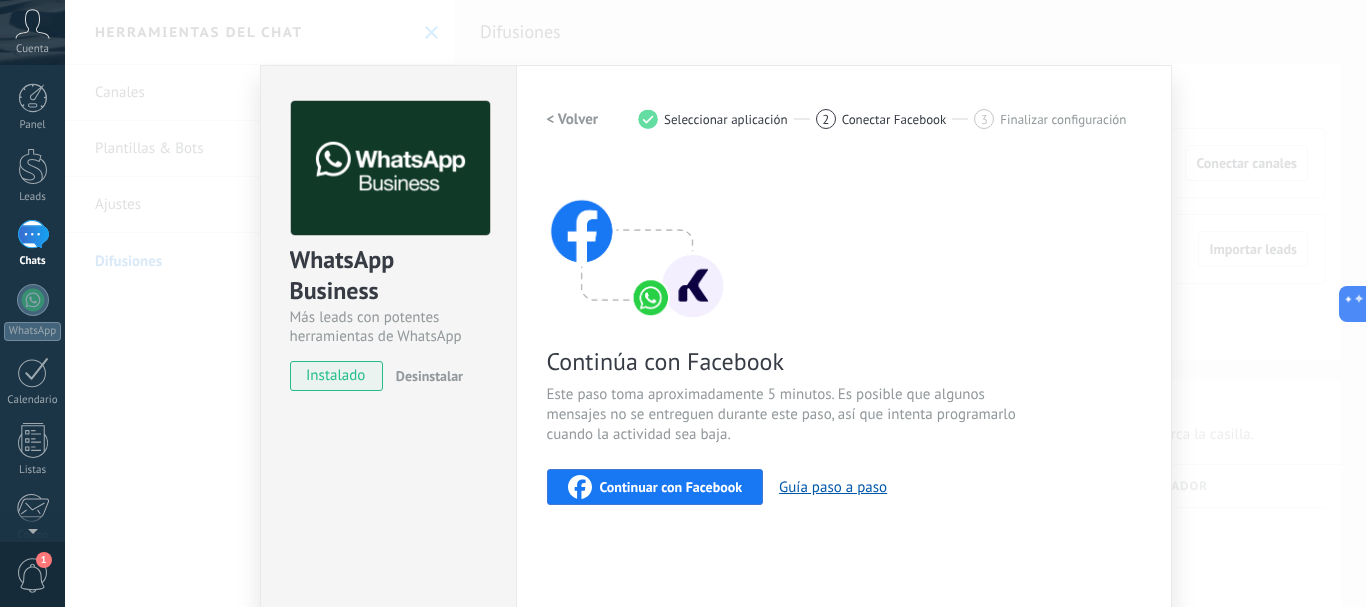 click on "Continuar con Facebook" at bounding box center [671, 487] 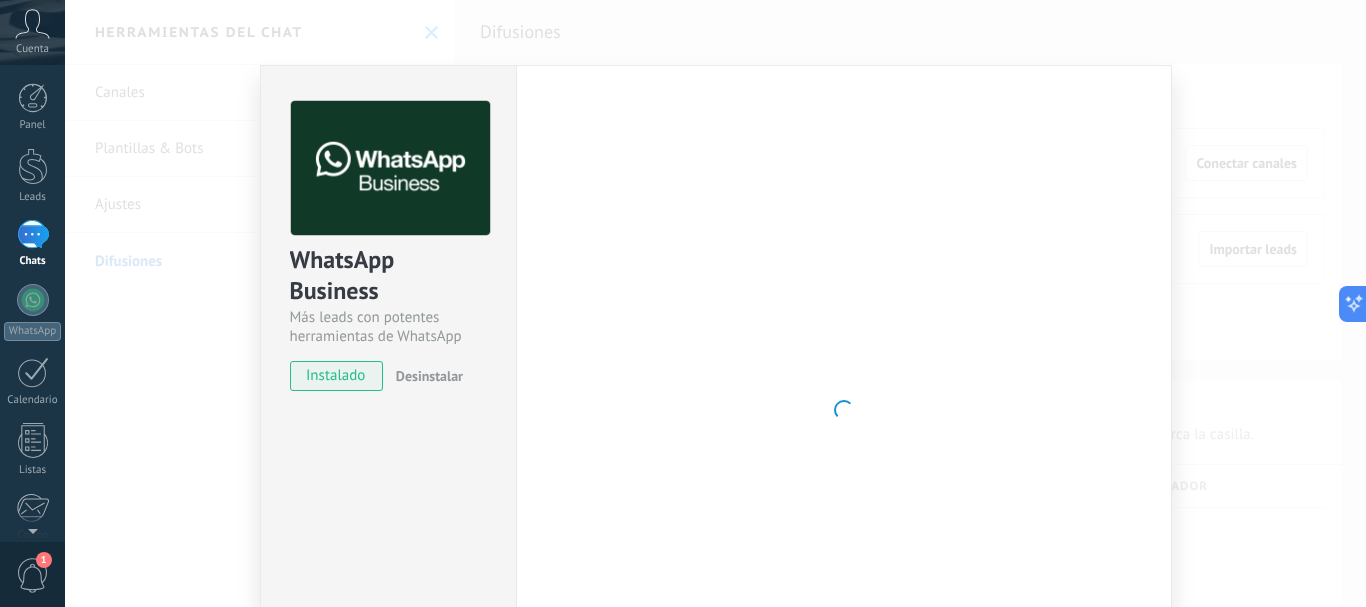 click on "WhatsApp Business Más leads con potentes herramientas de WhatsApp instalado Desinstalar ¿Quieres probar la integración primero?   Escanea el código QR   para ver cómo funciona. Configuraciones Autorizaciones This tab logs the users who have granted integration access to this account. If you want to to remove a user's ability to send requests to the account on behalf of this integration, you can revoke access. If access is revoked from all users, the integration will stop working. This app is installed, but no one has given it access yet. WhatsApp Cloud API más _:  Guardar < Volver 1 Seleccionar aplicación 2 Conectar Facebook  3 Finalizar configuración Continúa con Facebook Este paso toma aproximadamente 5 minutos. Es posible que algunos mensajes no se entreguen durante este paso, así que intenta programarlo cuando la actividad sea baja. Continuar con Facebook Guía paso a paso ¿Necesitas ayuda?" at bounding box center (715, 303) 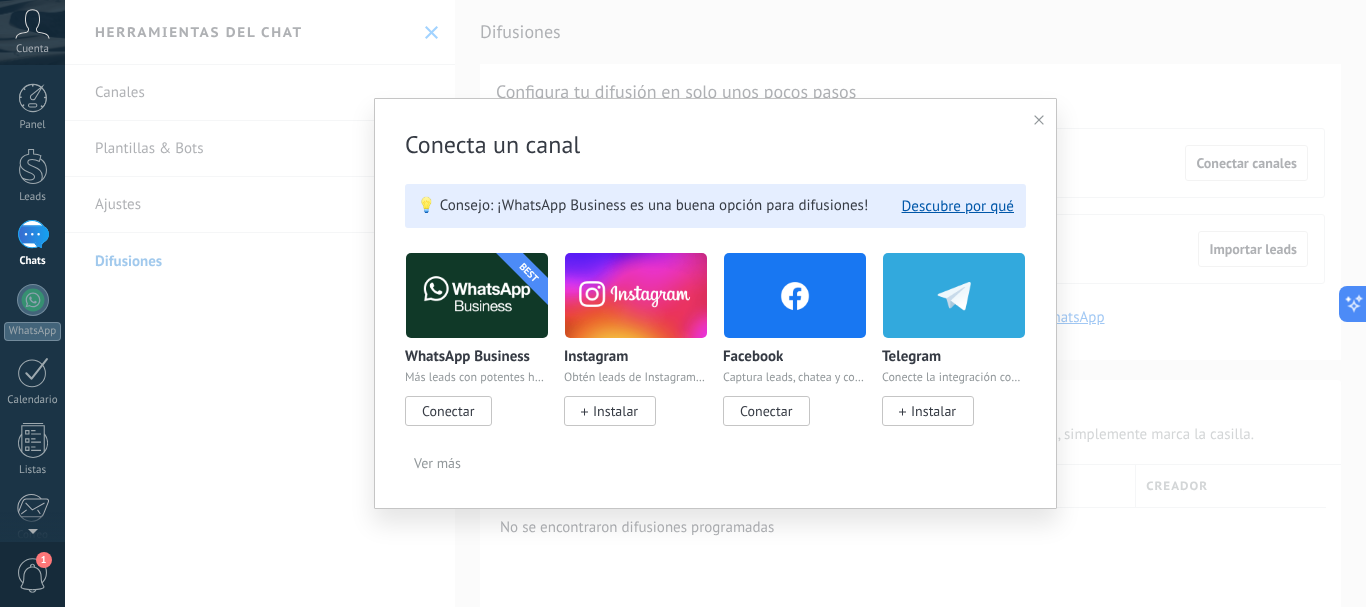 click 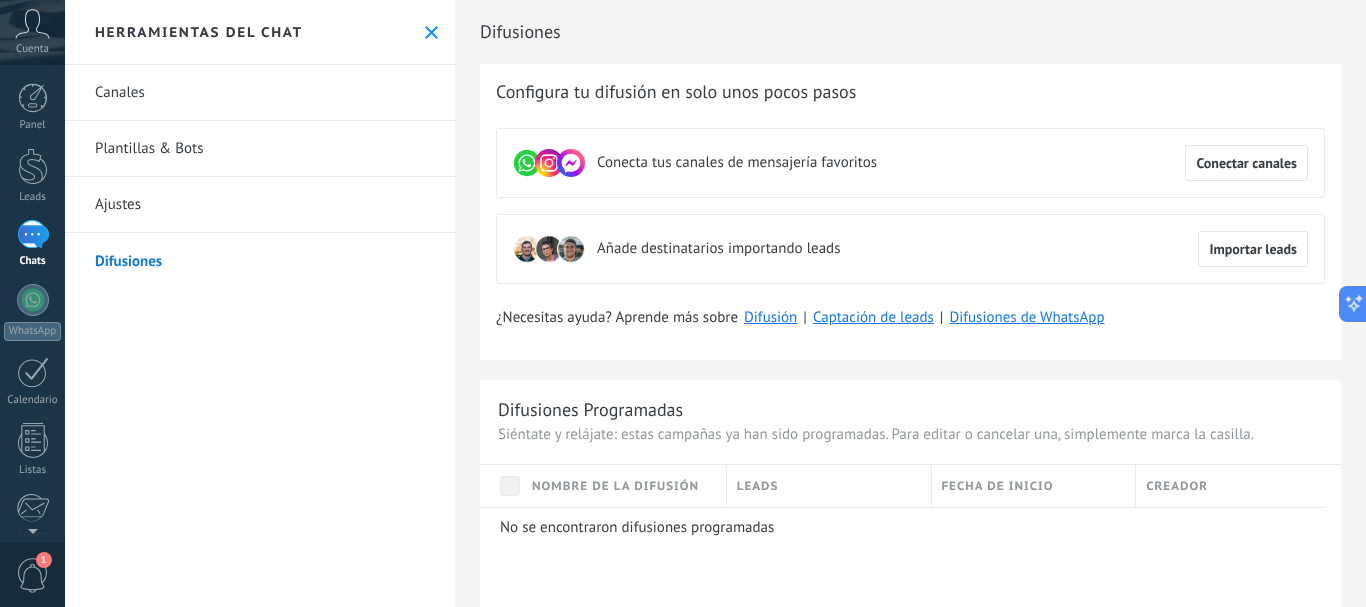 click at bounding box center [33, 234] 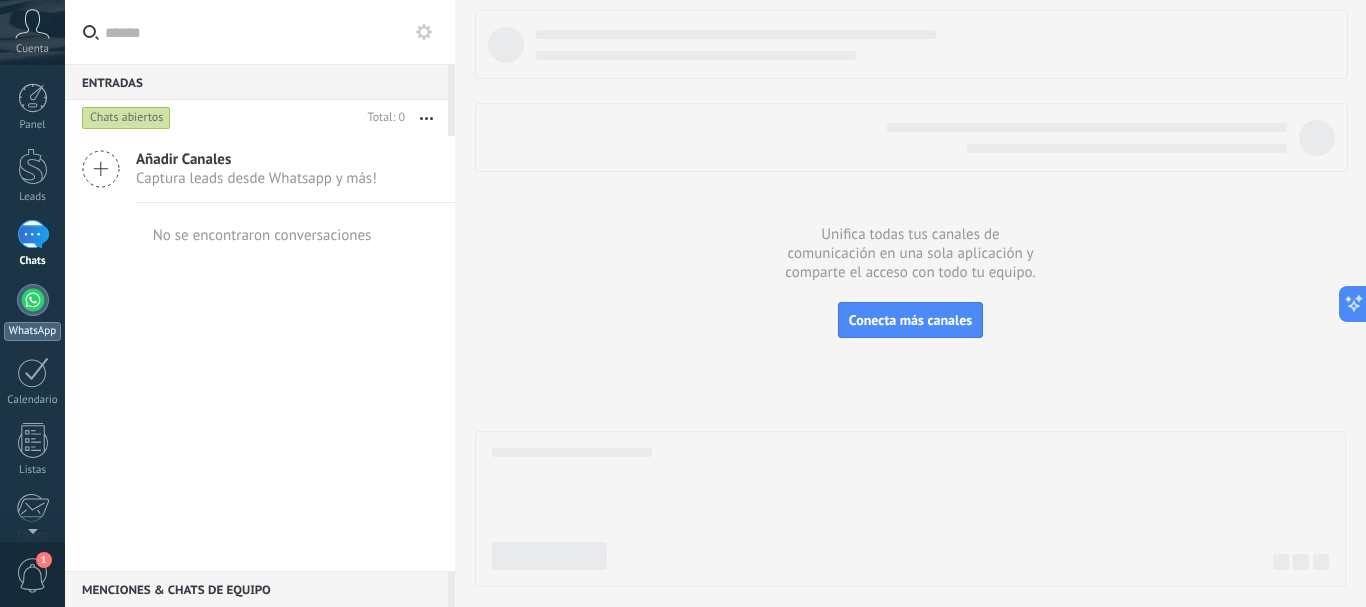 click at bounding box center (33, 300) 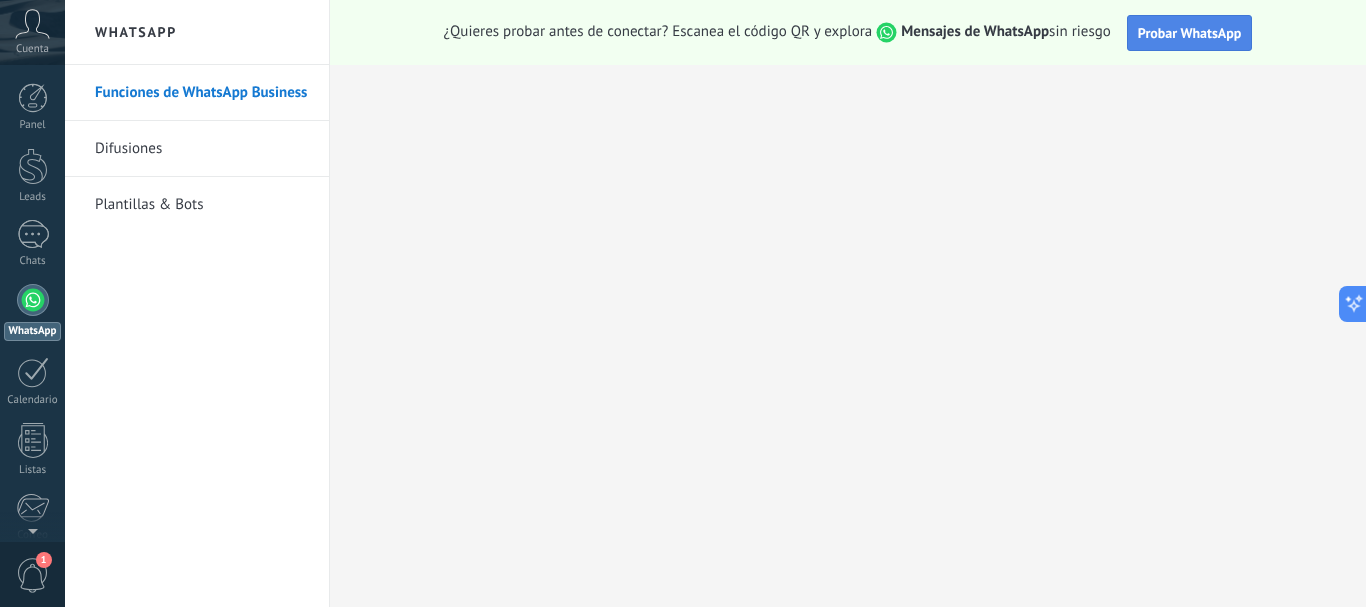 click on "Probar WhatsApp" at bounding box center [1190, 33] 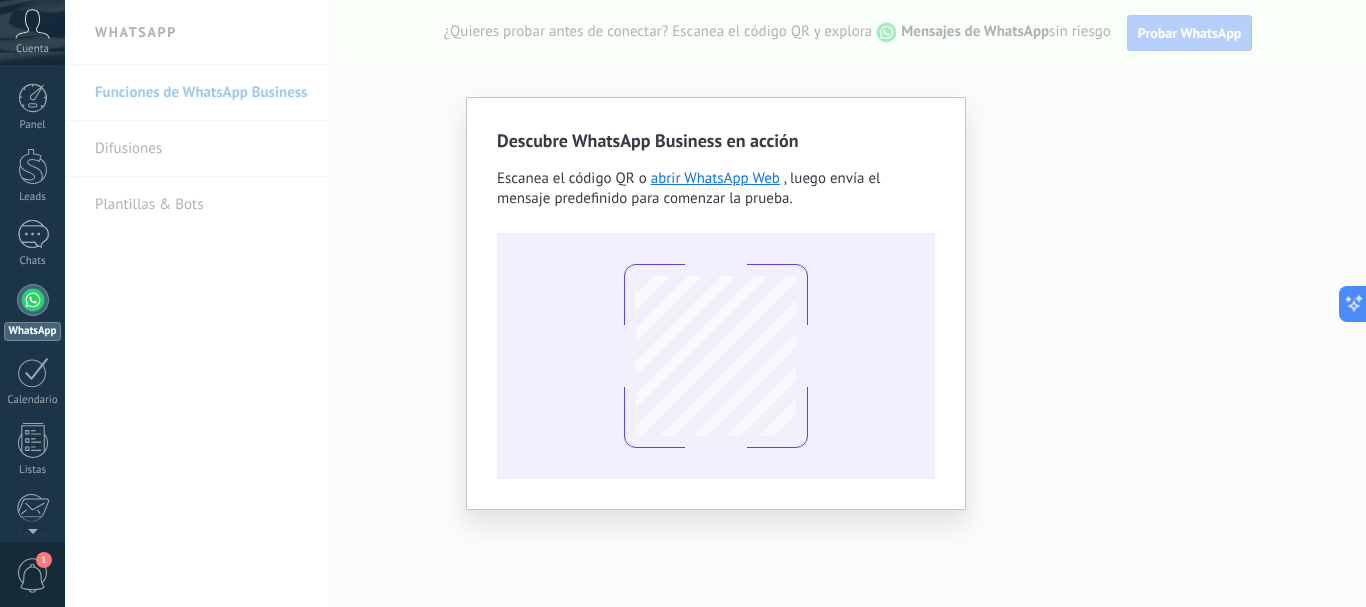 click on "Descubre WhatsApp Business en acción Escanea el código QR o   abrir WhatsApp Web   , luego envía el mensaje predefinido para comenzar la prueba." at bounding box center (715, 303) 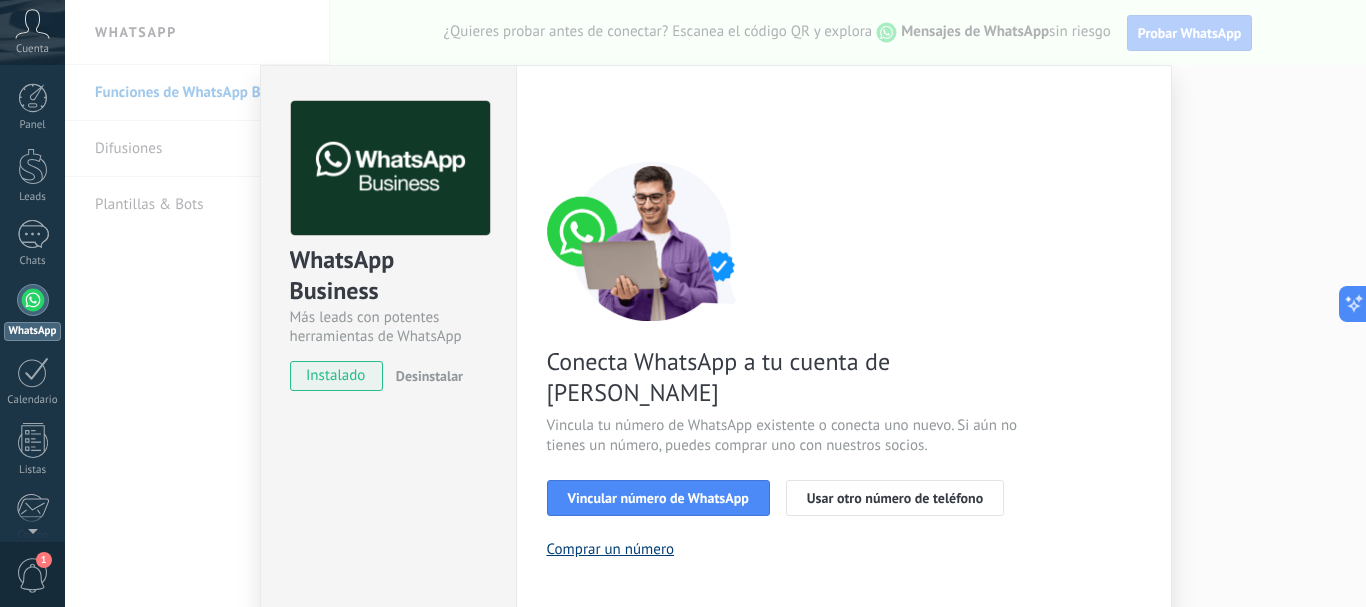 click on "Comprar un número" at bounding box center (611, 549) 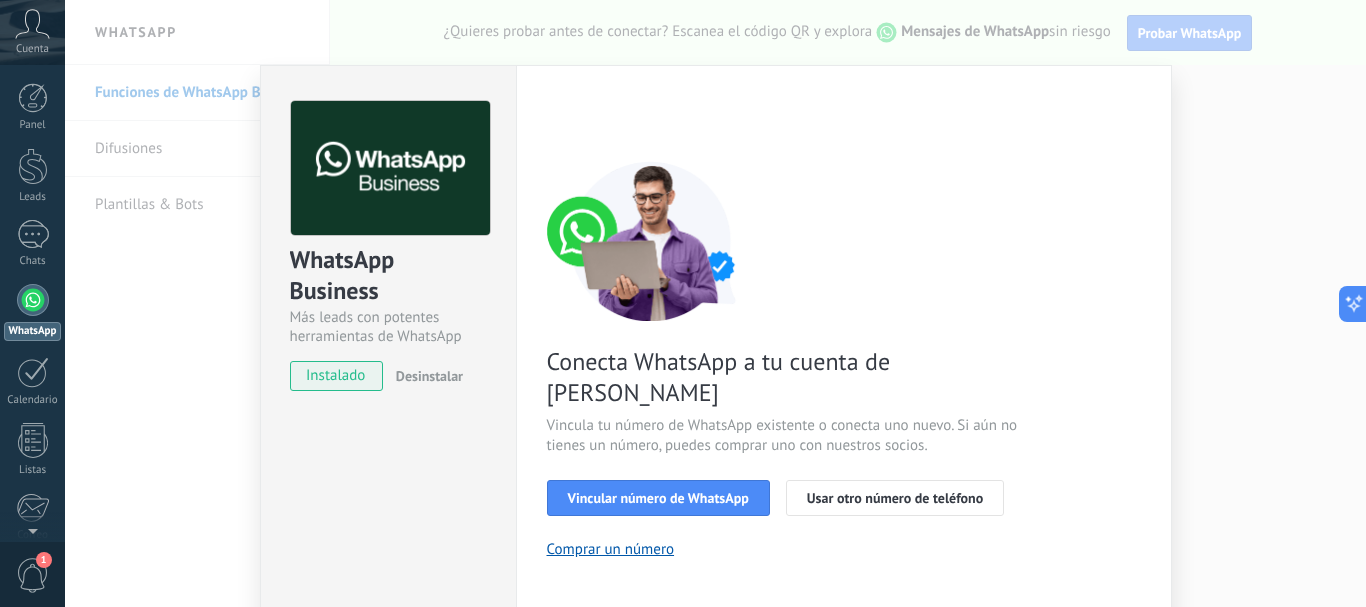 click 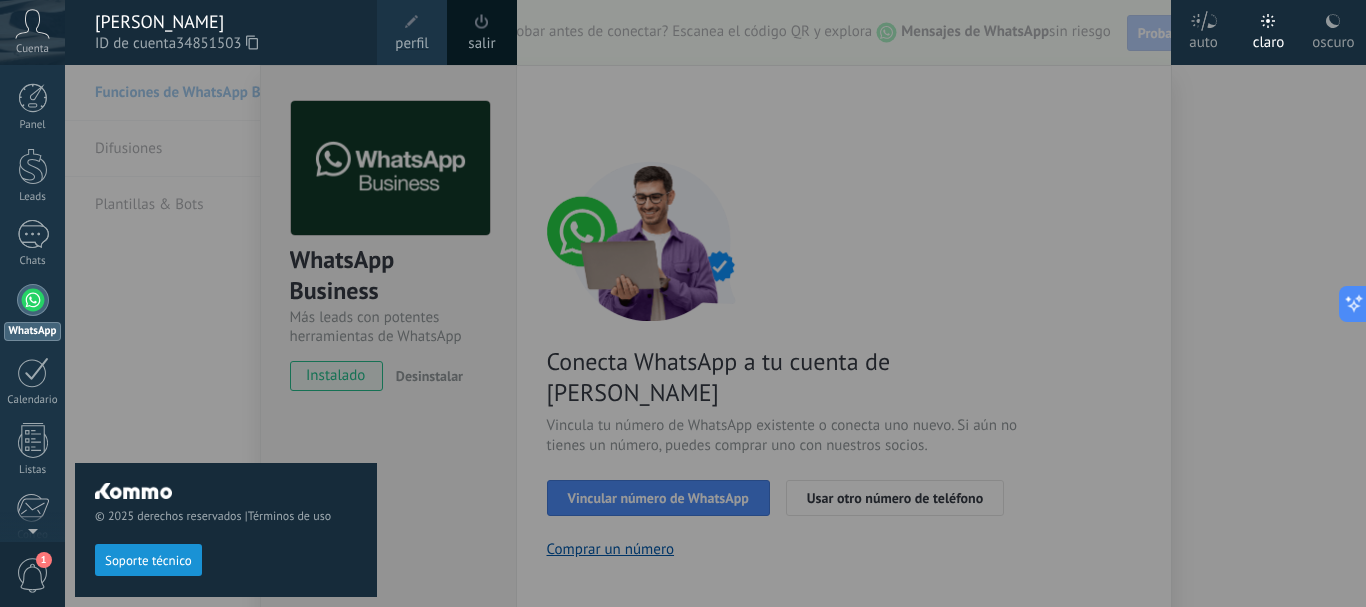 click at bounding box center (412, 22) 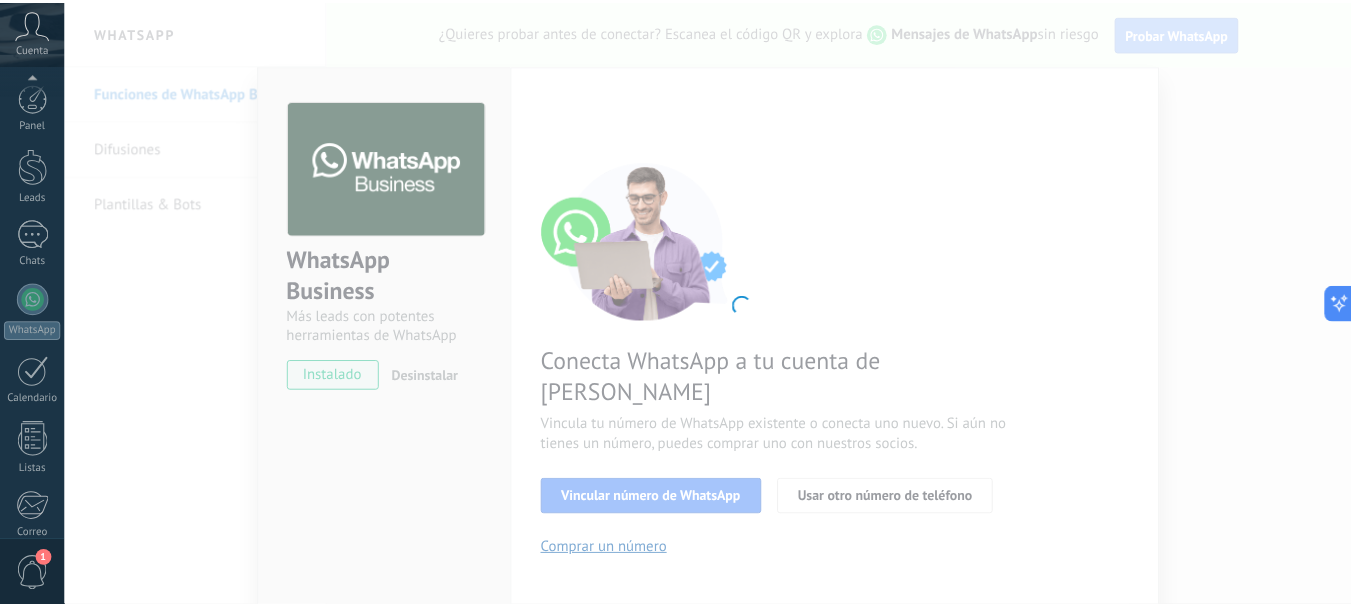 scroll, scrollTop: 225, scrollLeft: 0, axis: vertical 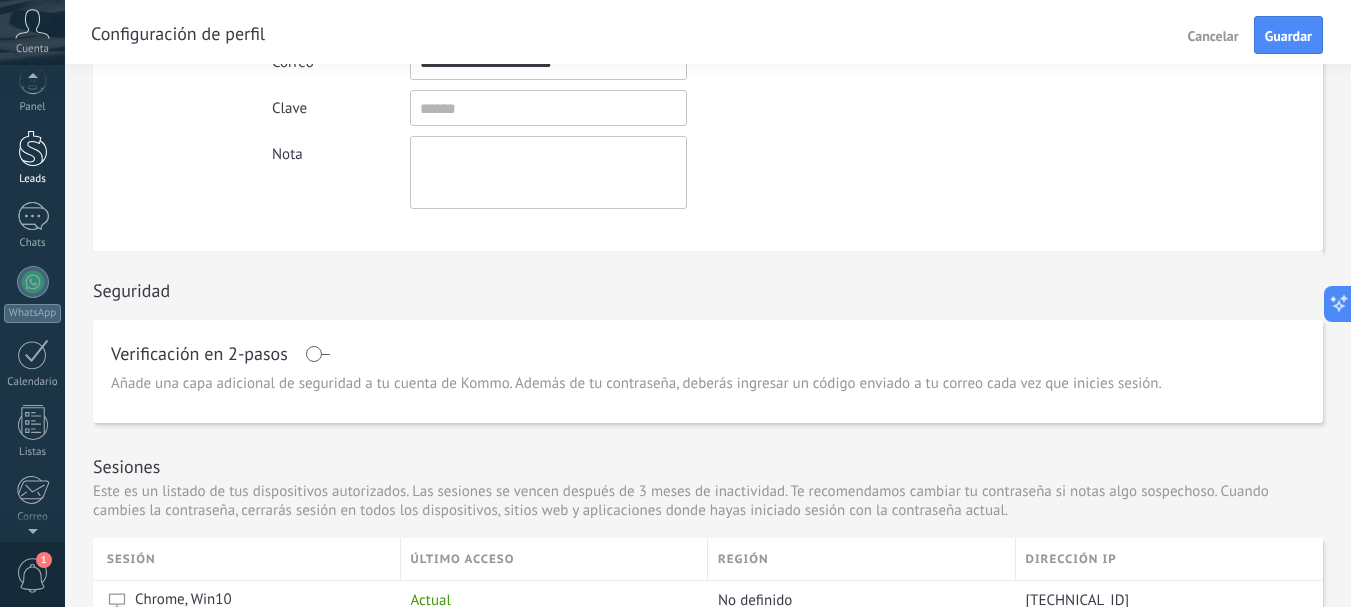 click at bounding box center (33, 148) 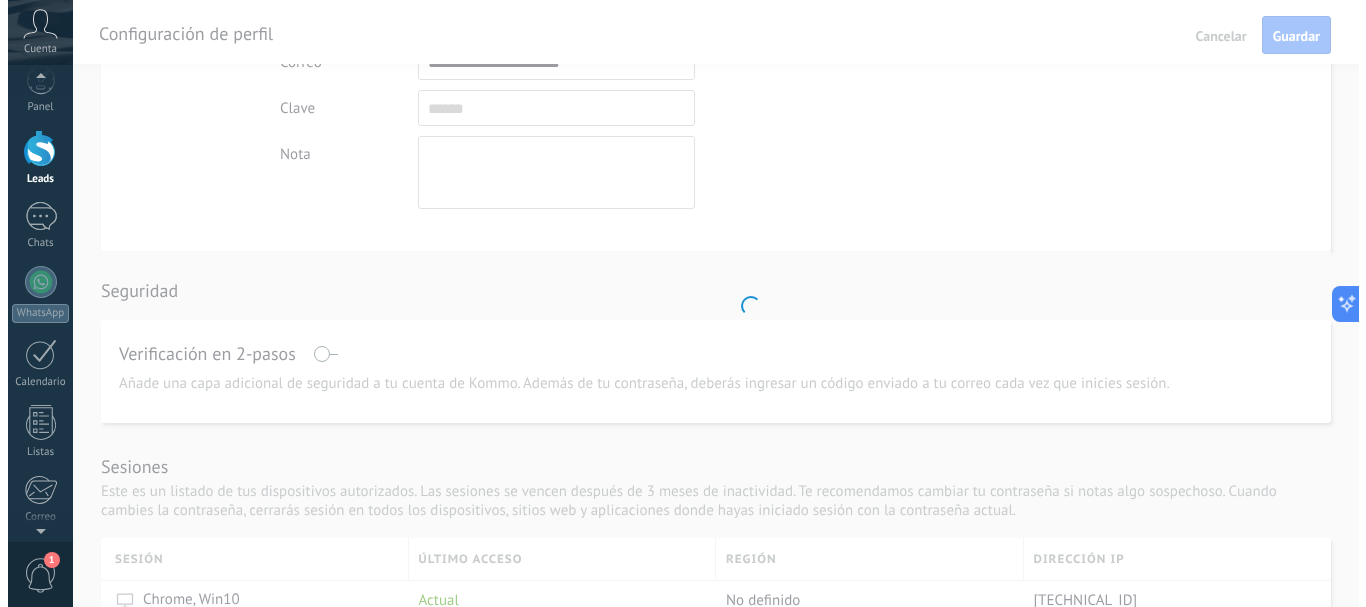 scroll, scrollTop: 0, scrollLeft: 0, axis: both 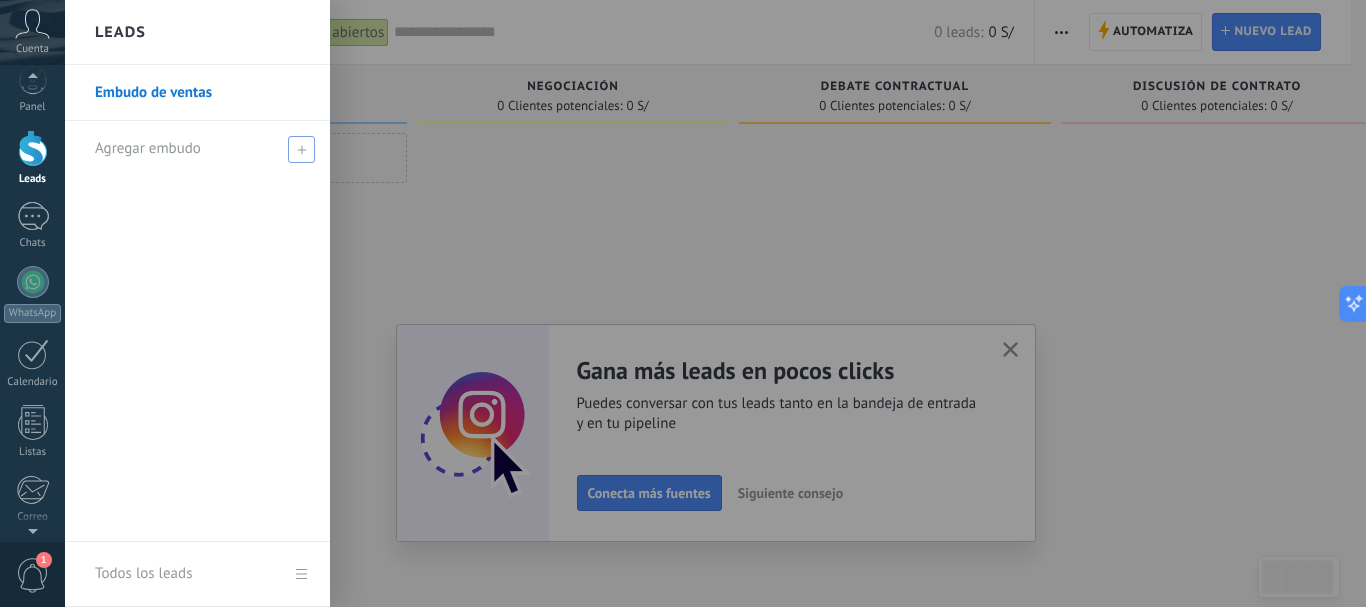 click on "Agregar embudo" at bounding box center [148, 148] 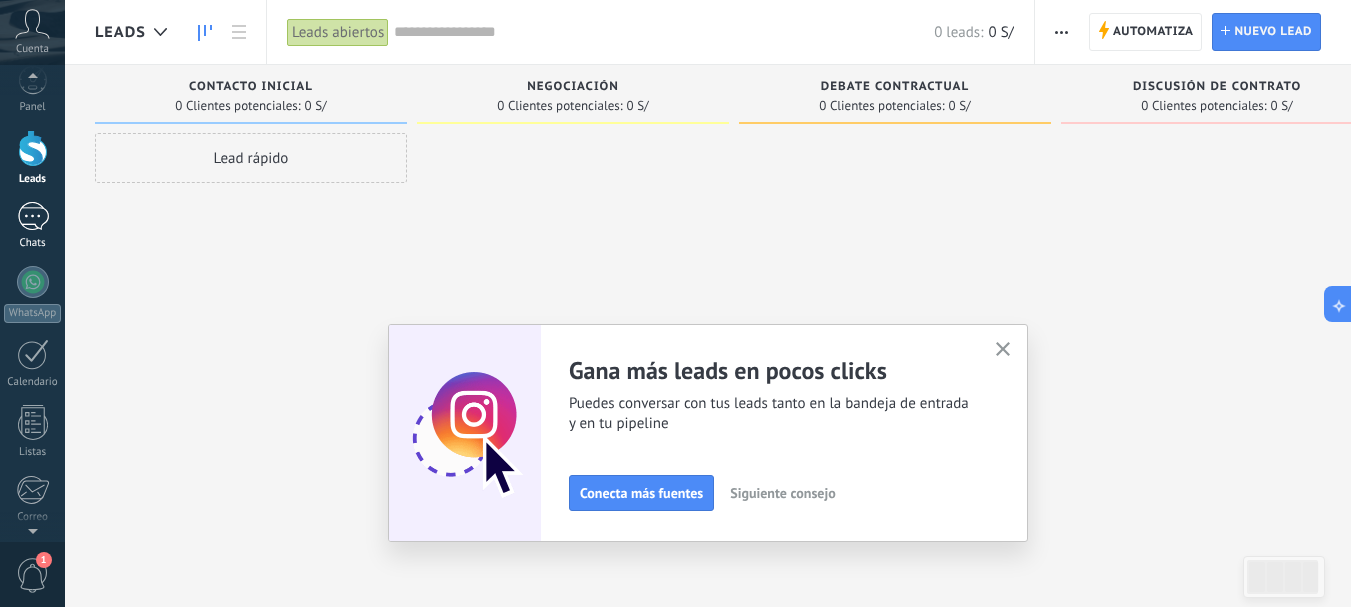 click at bounding box center [33, 216] 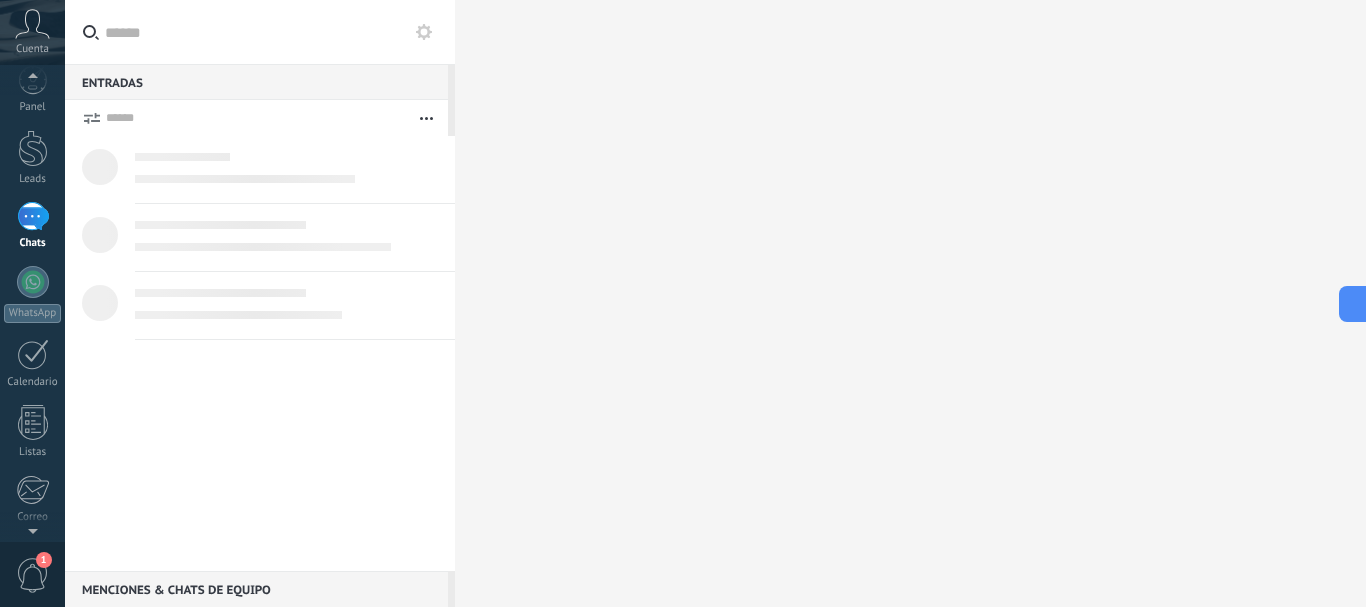 scroll, scrollTop: 0, scrollLeft: 0, axis: both 